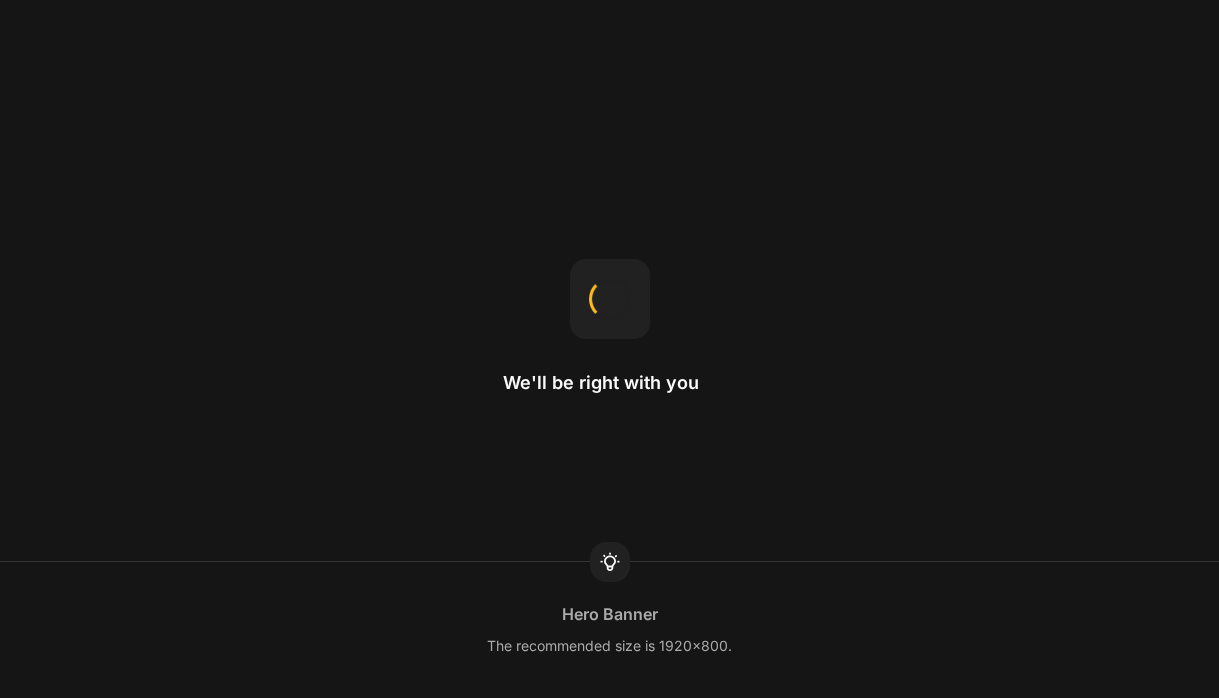 scroll, scrollTop: 0, scrollLeft: 0, axis: both 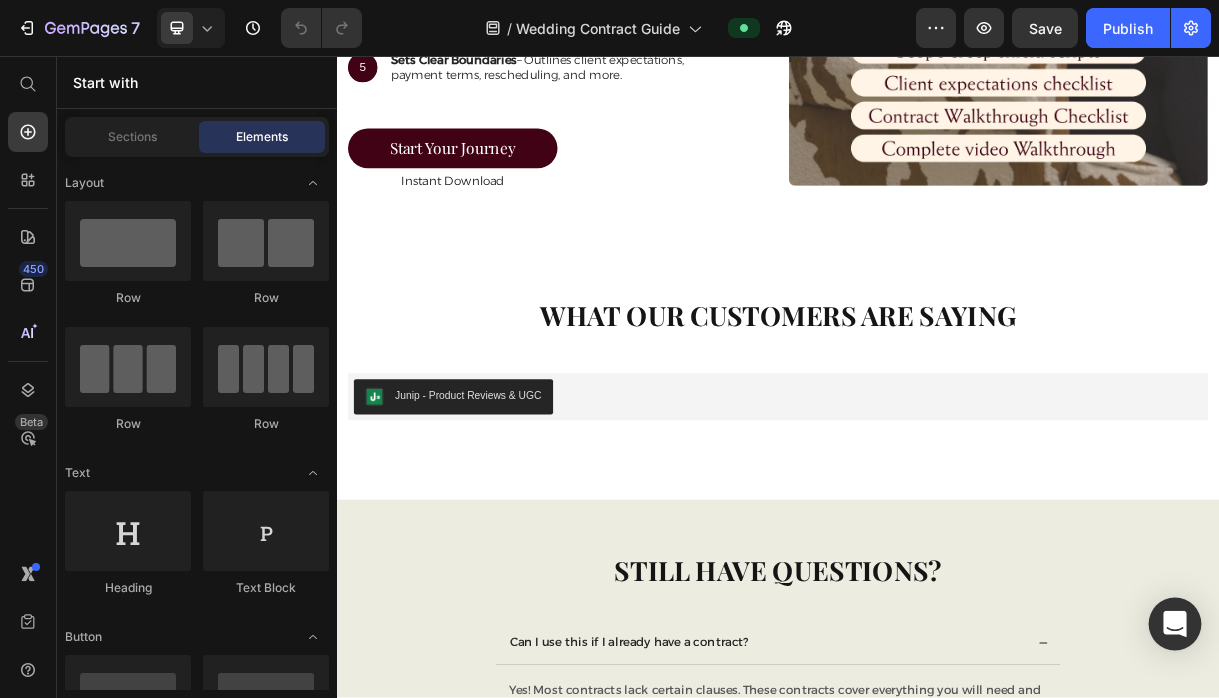 click 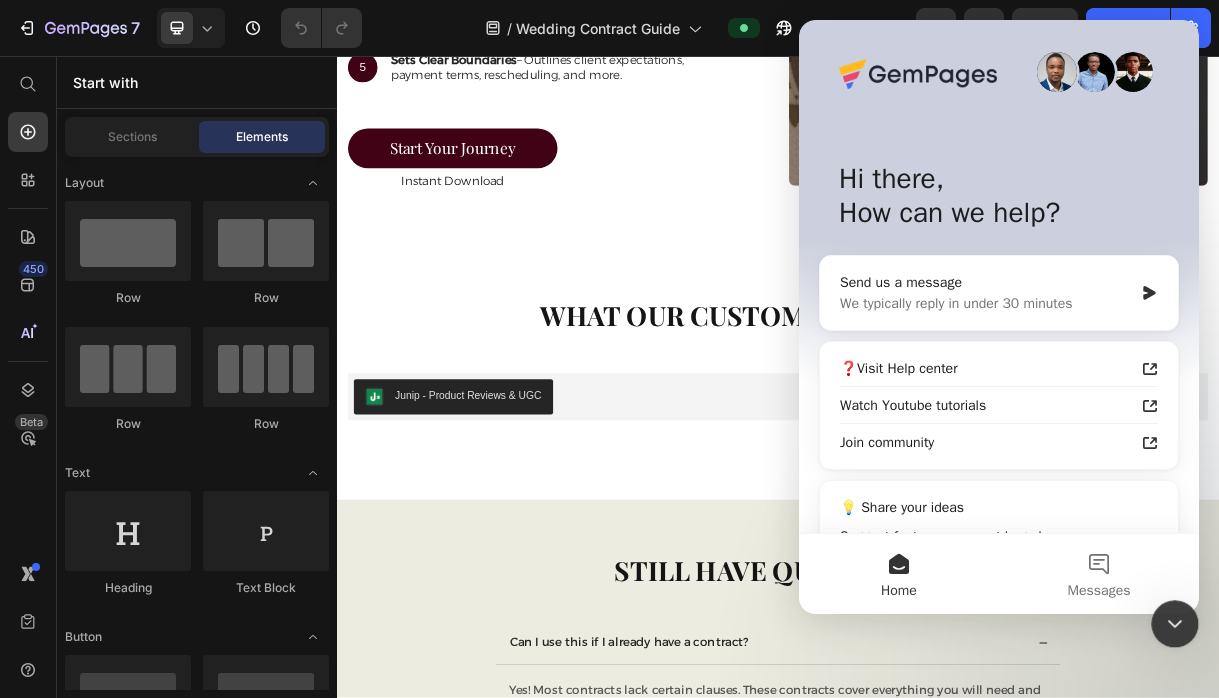scroll, scrollTop: 0, scrollLeft: 0, axis: both 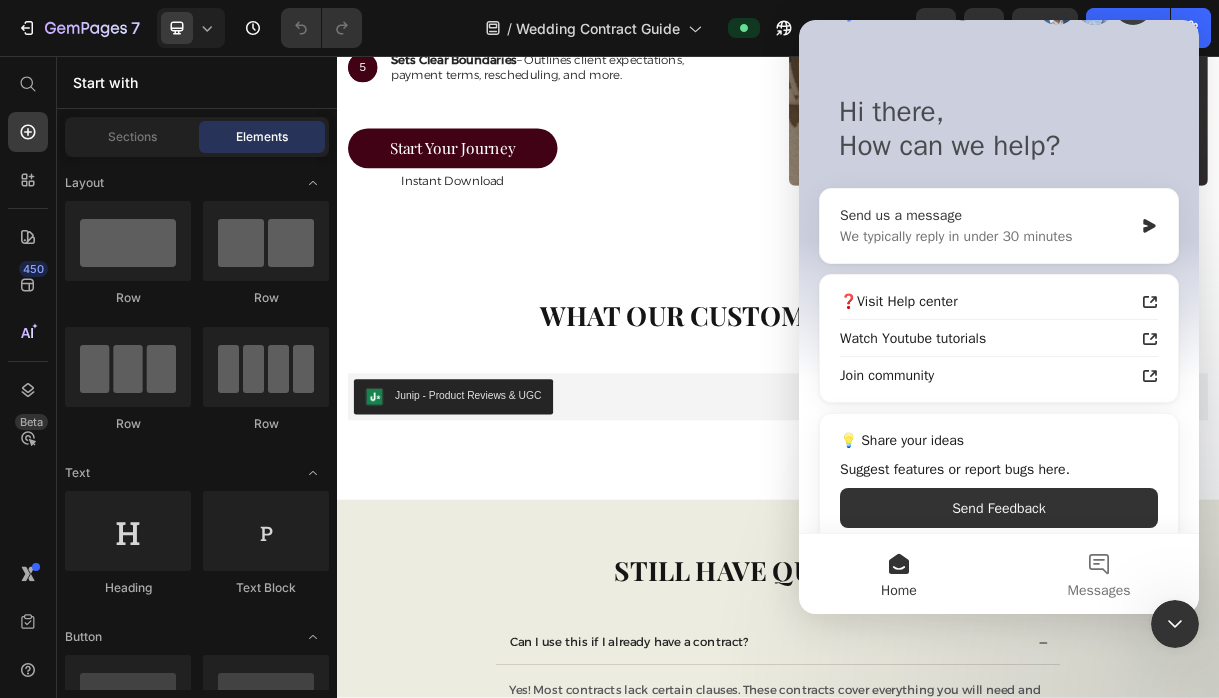 click 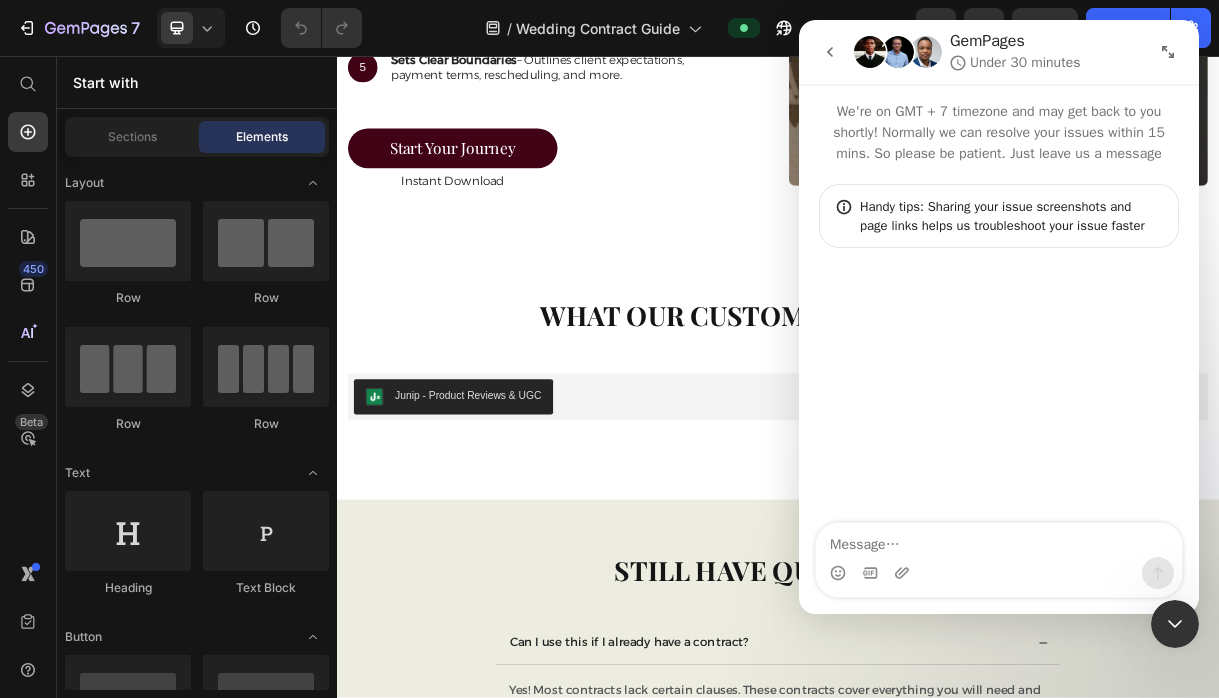 scroll, scrollTop: 6, scrollLeft: 0, axis: vertical 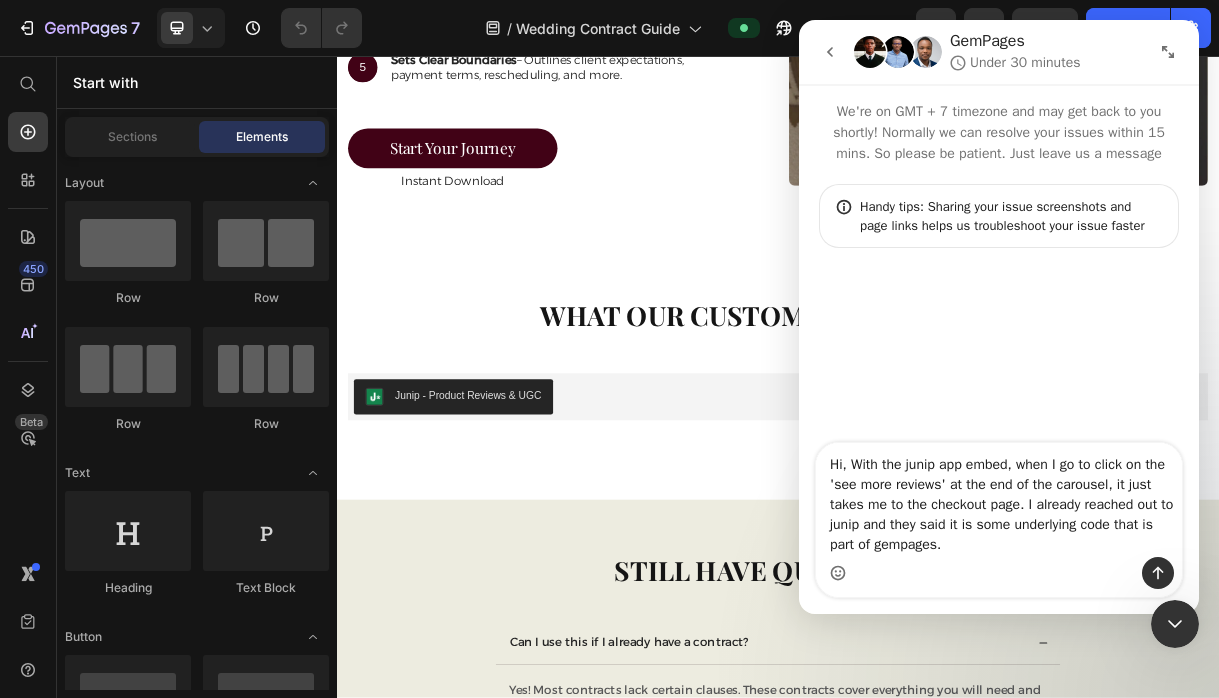 type on "Hi, With the junip app embed, when I go to click on the 'see more reviews' at the end of the carousel, it just takes me to the checkout page. I already reached out to junip and they said it is some underlying code that is part of gempages." 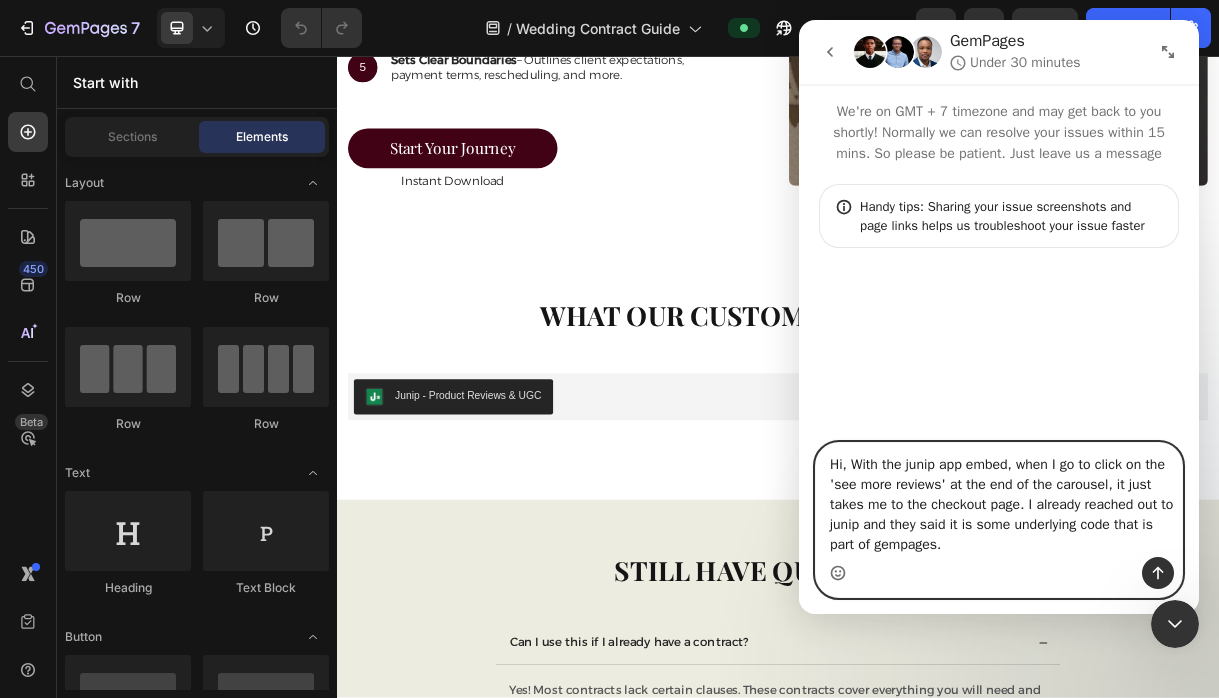 click 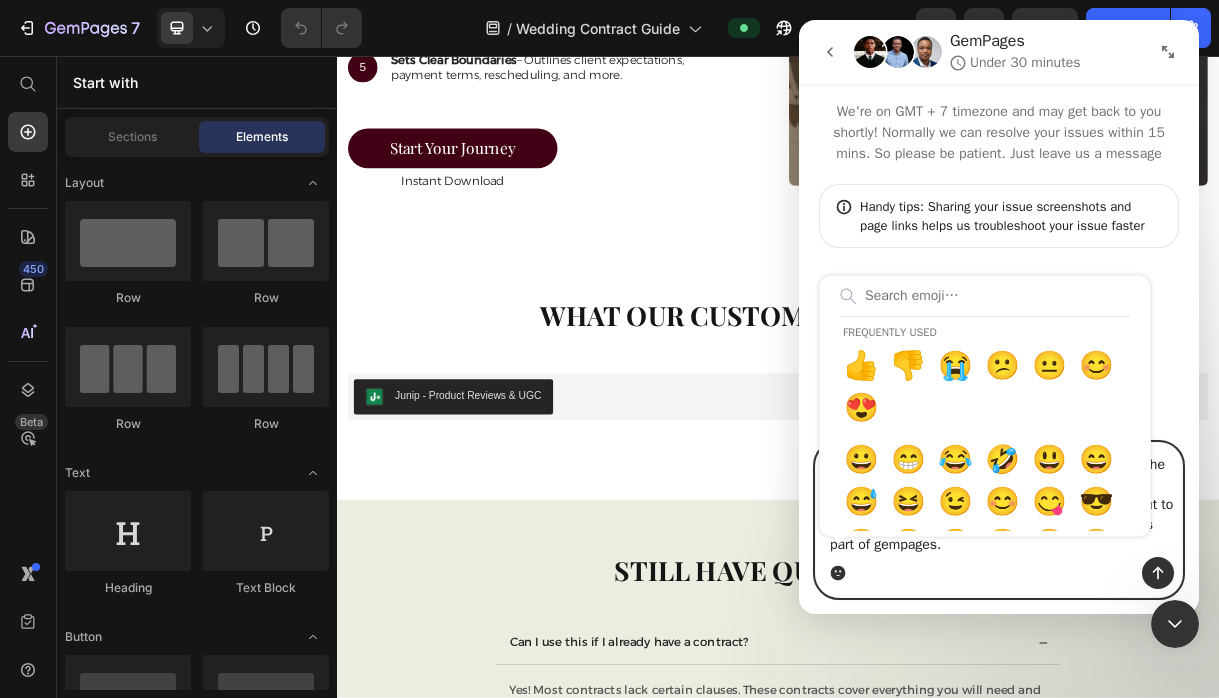 click 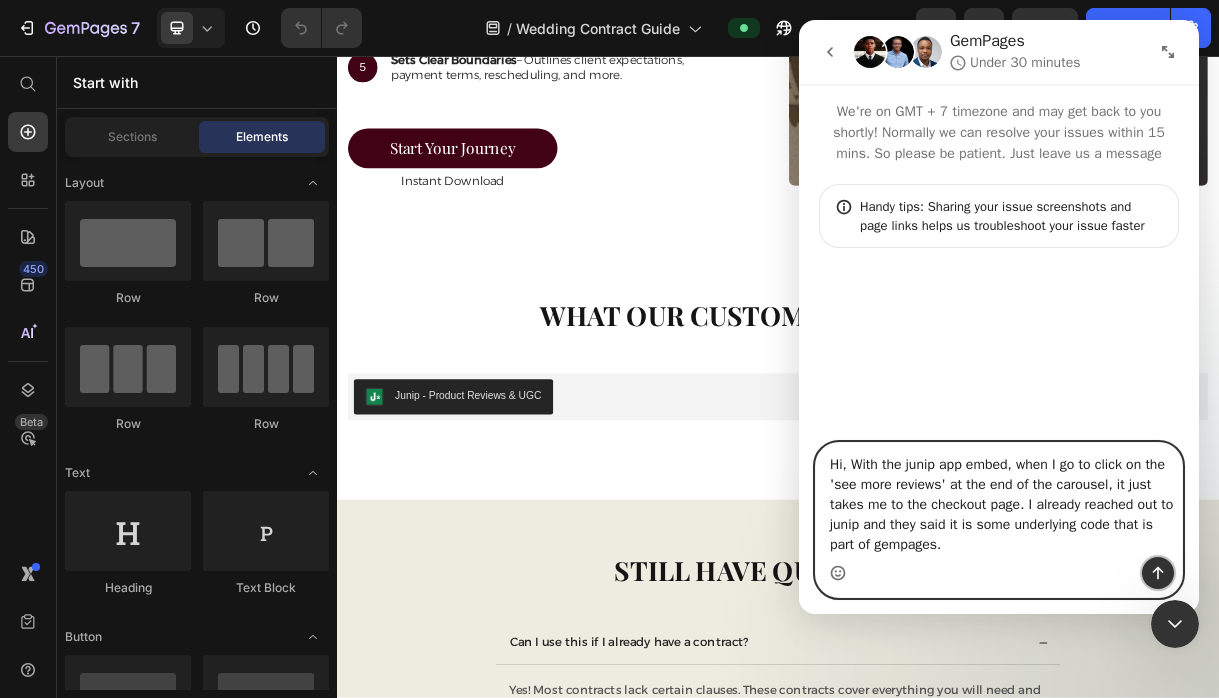 click 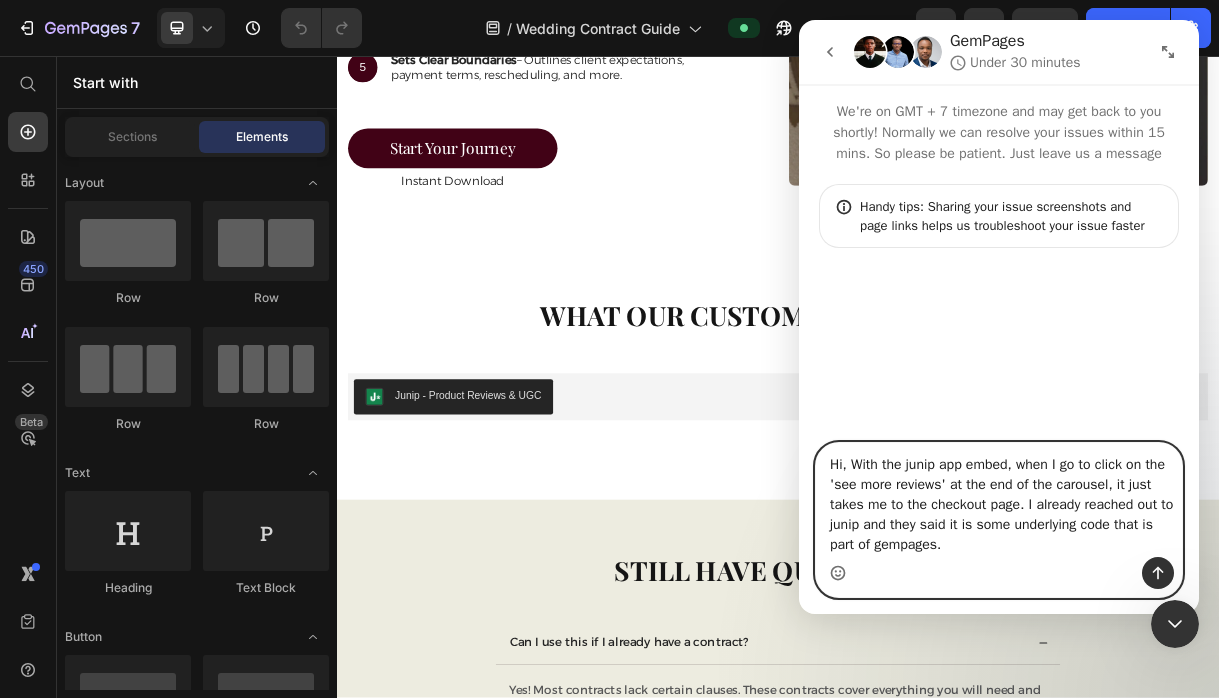 type 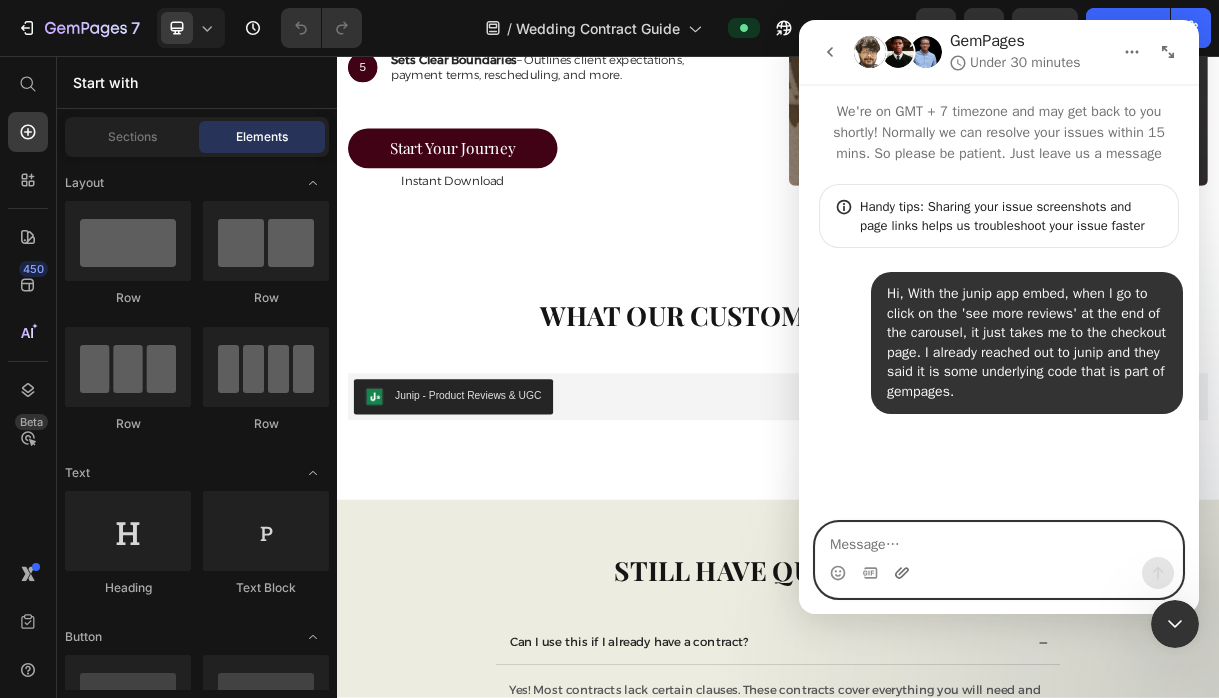 click 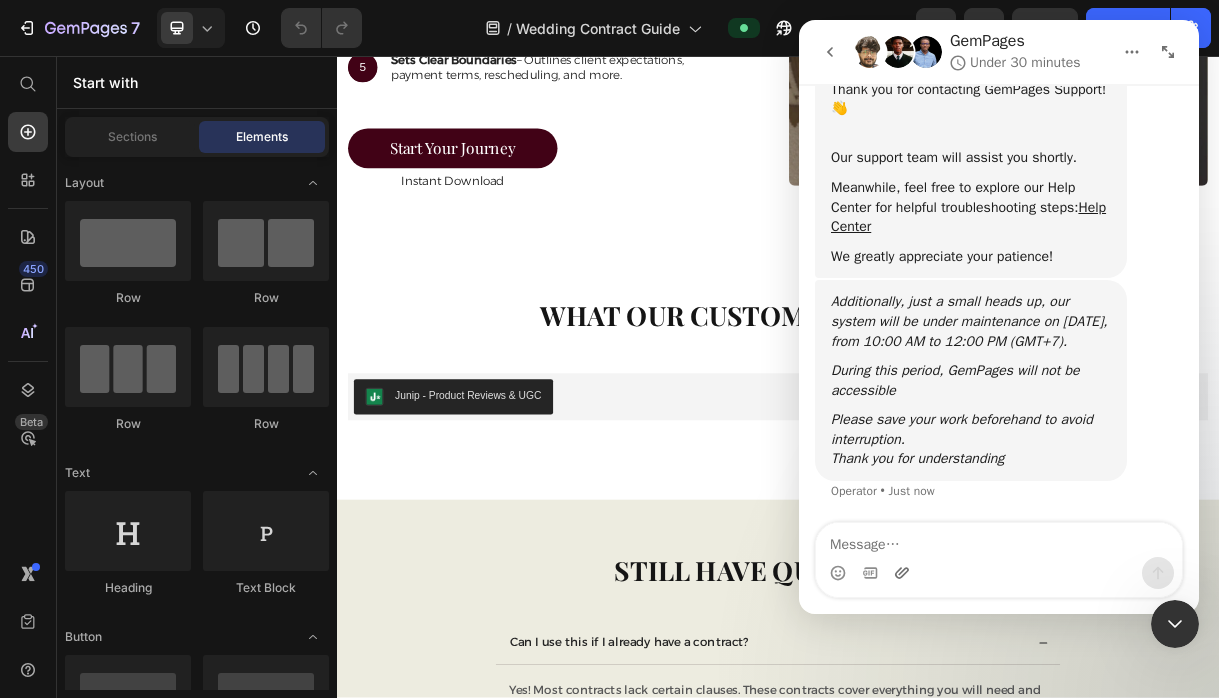 scroll, scrollTop: 381, scrollLeft: 0, axis: vertical 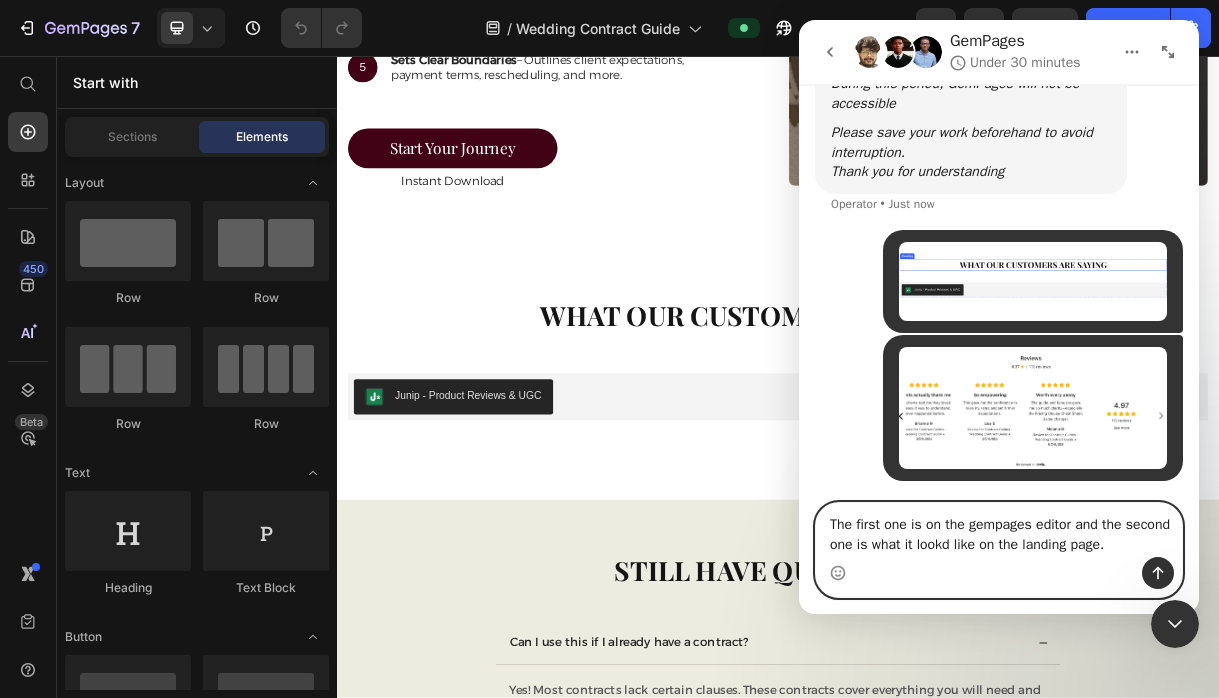 click on "The first one is on the gempages editor and the second one is what it lookd like on the landing page." at bounding box center (999, 530) 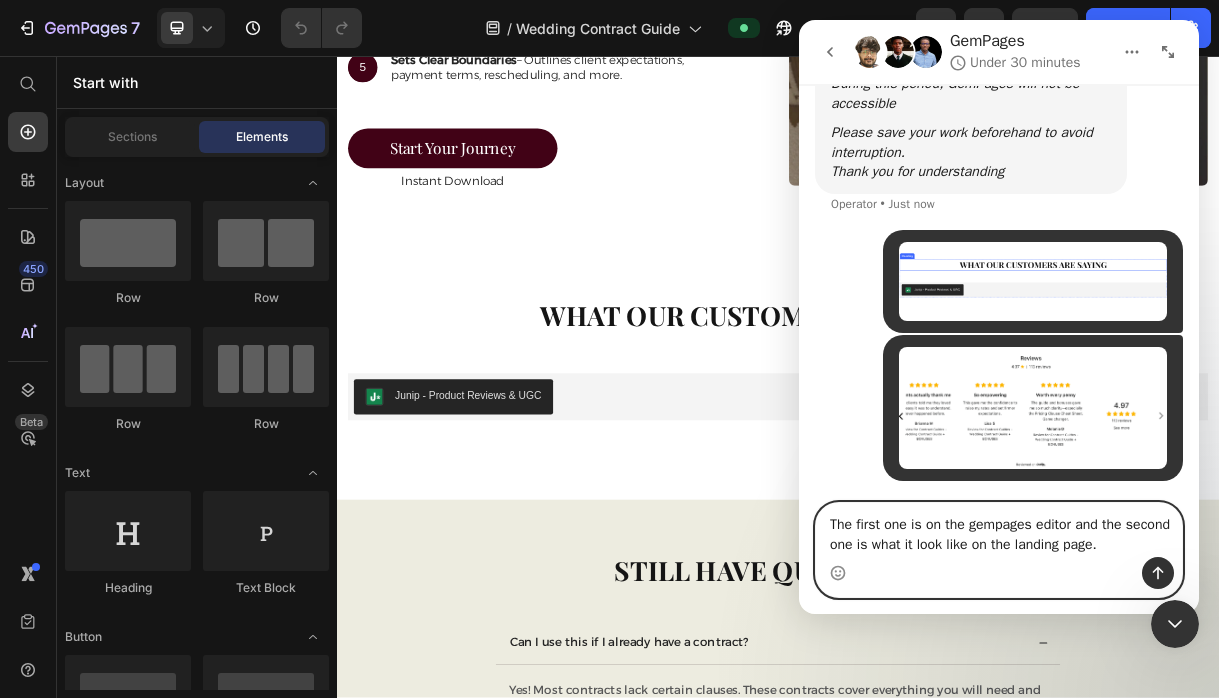 type on "The first one is on the gempages editor and the second one is what it looks like on the landing page." 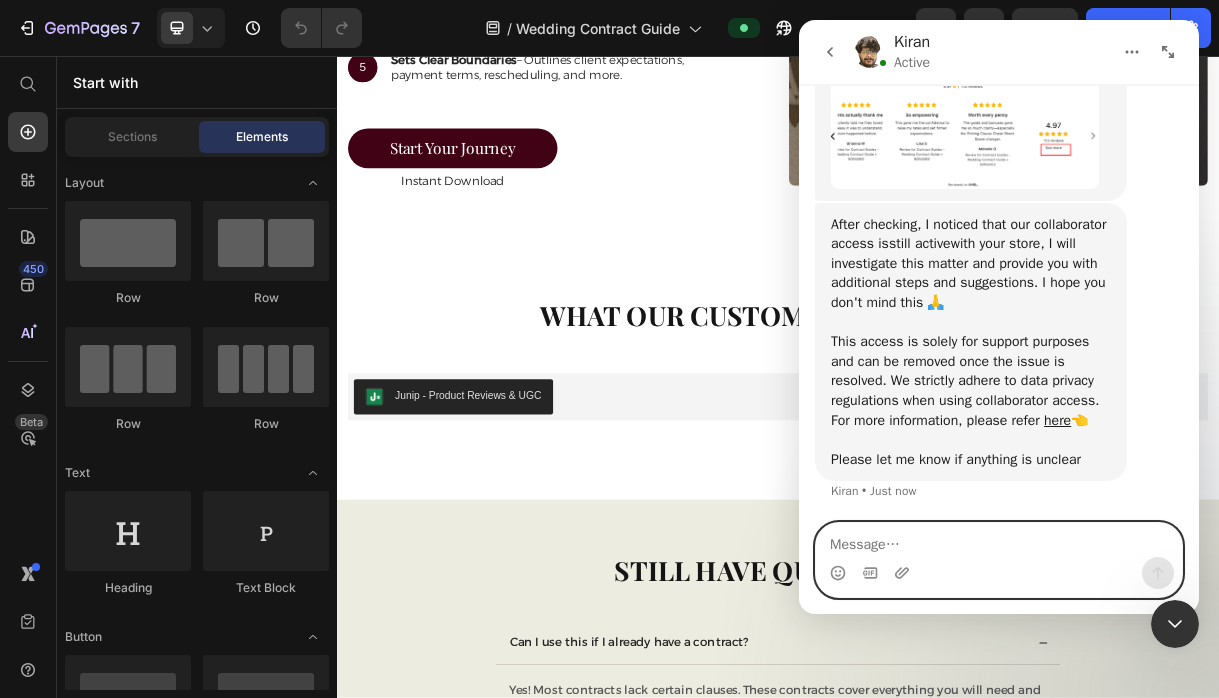 scroll, scrollTop: 1397, scrollLeft: 0, axis: vertical 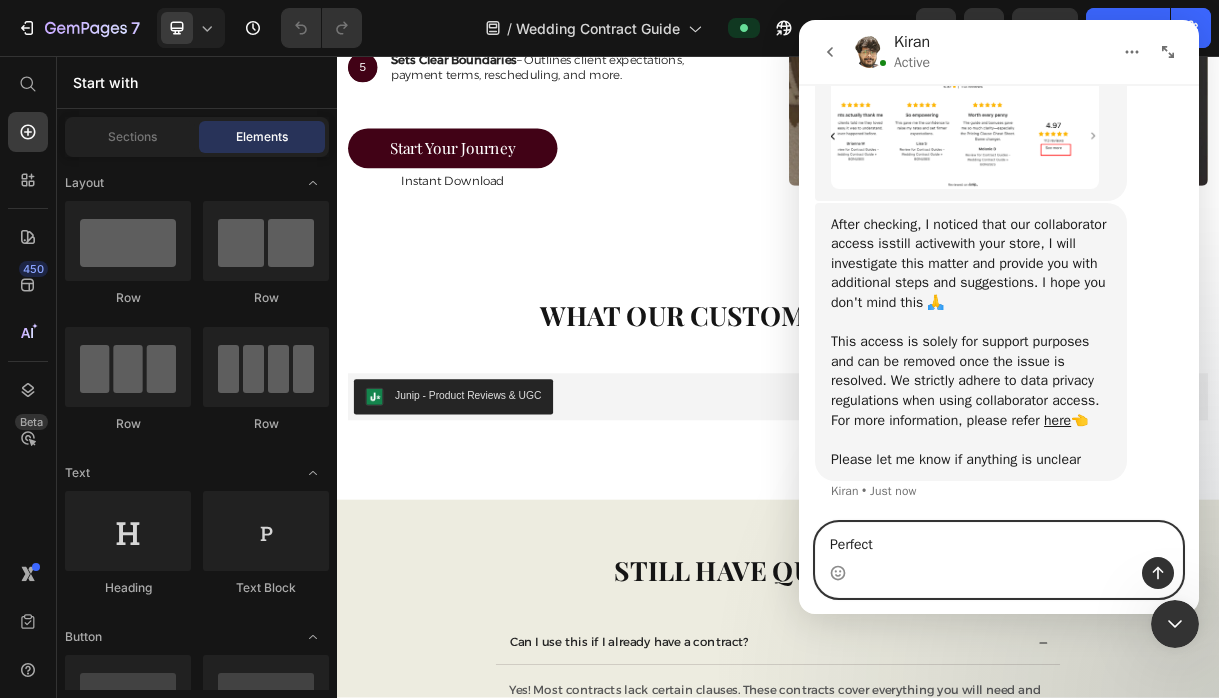 type on "Perfect." 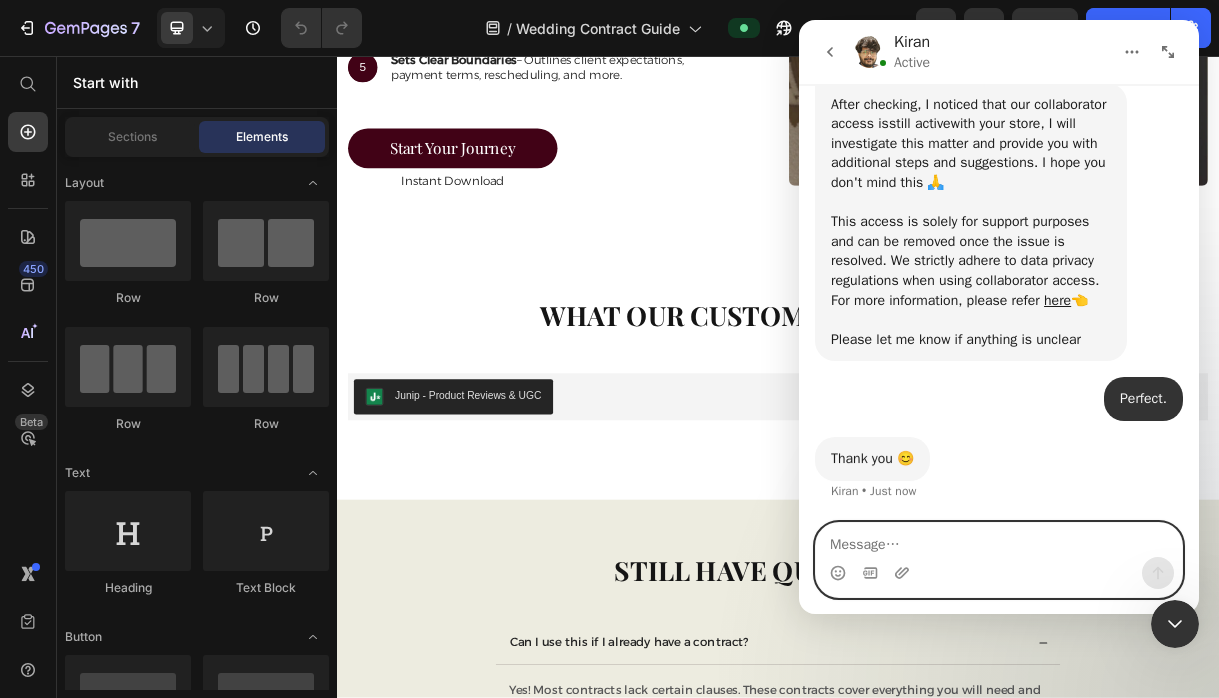 scroll, scrollTop: 1516, scrollLeft: 0, axis: vertical 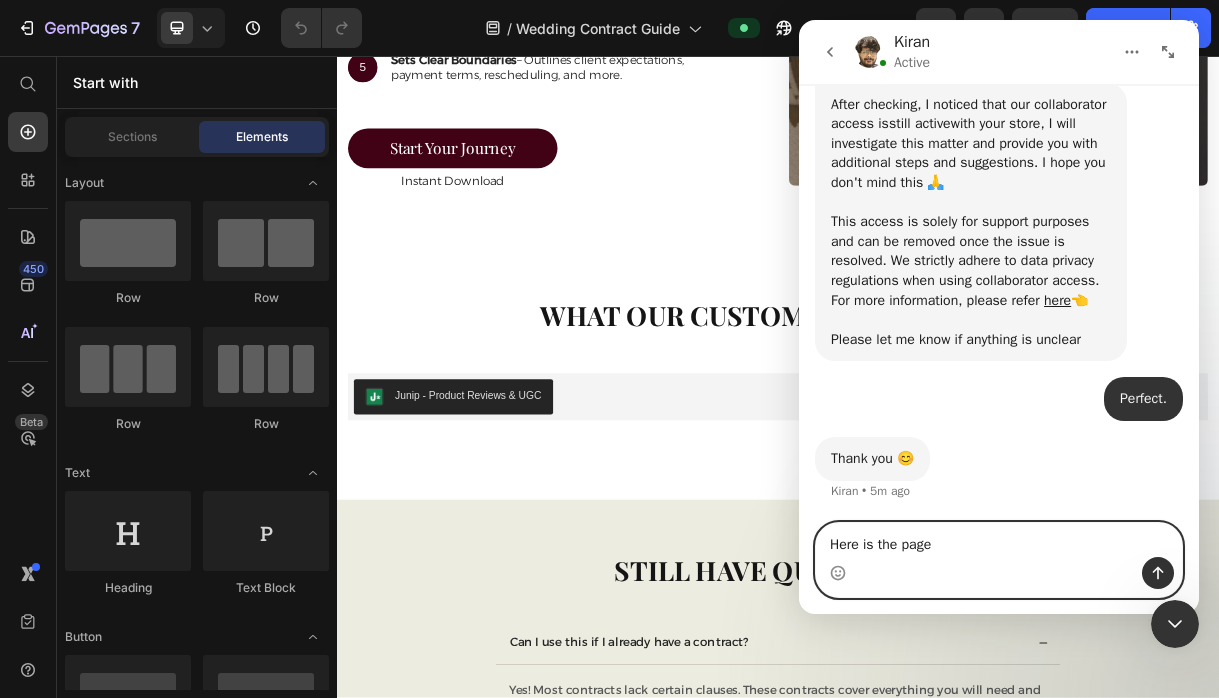 paste on "[URL][DOMAIN_NAME]" 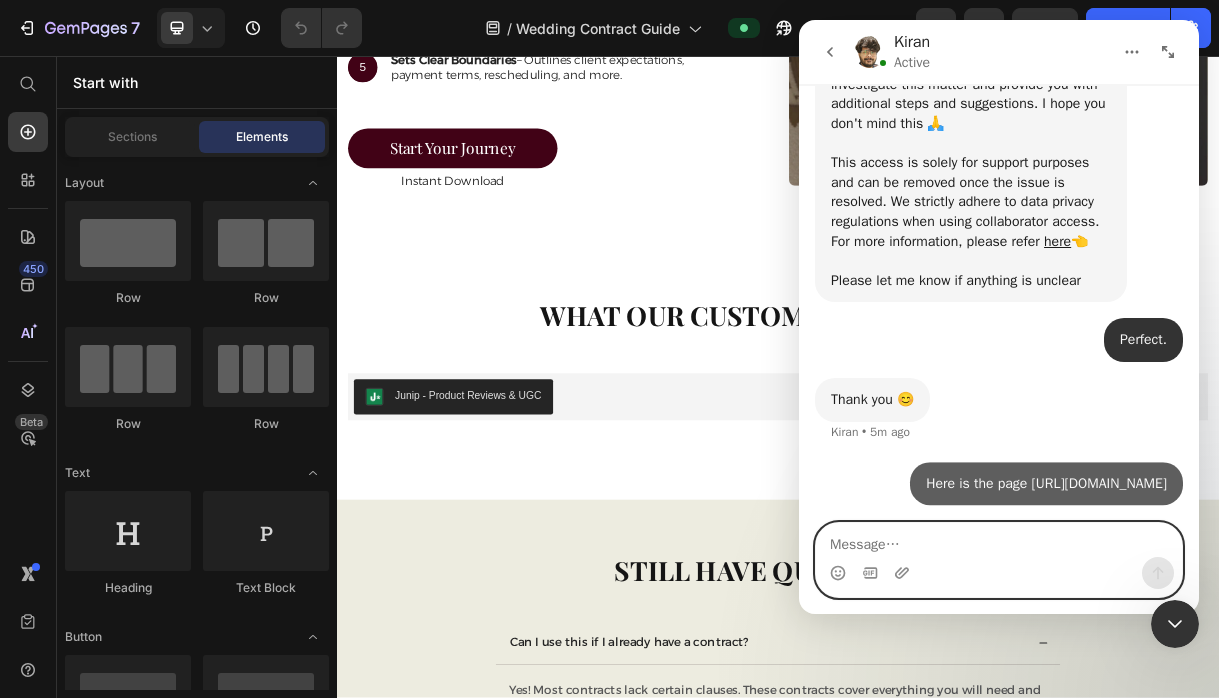 scroll, scrollTop: 1615, scrollLeft: 0, axis: vertical 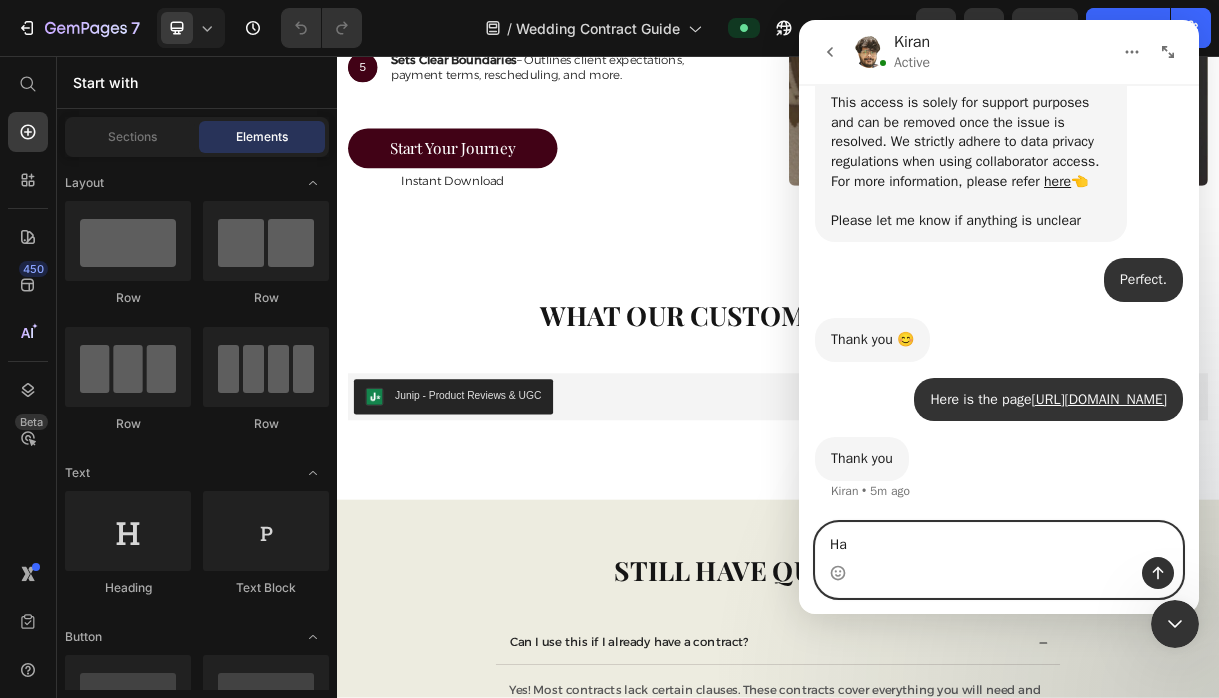 type on "H" 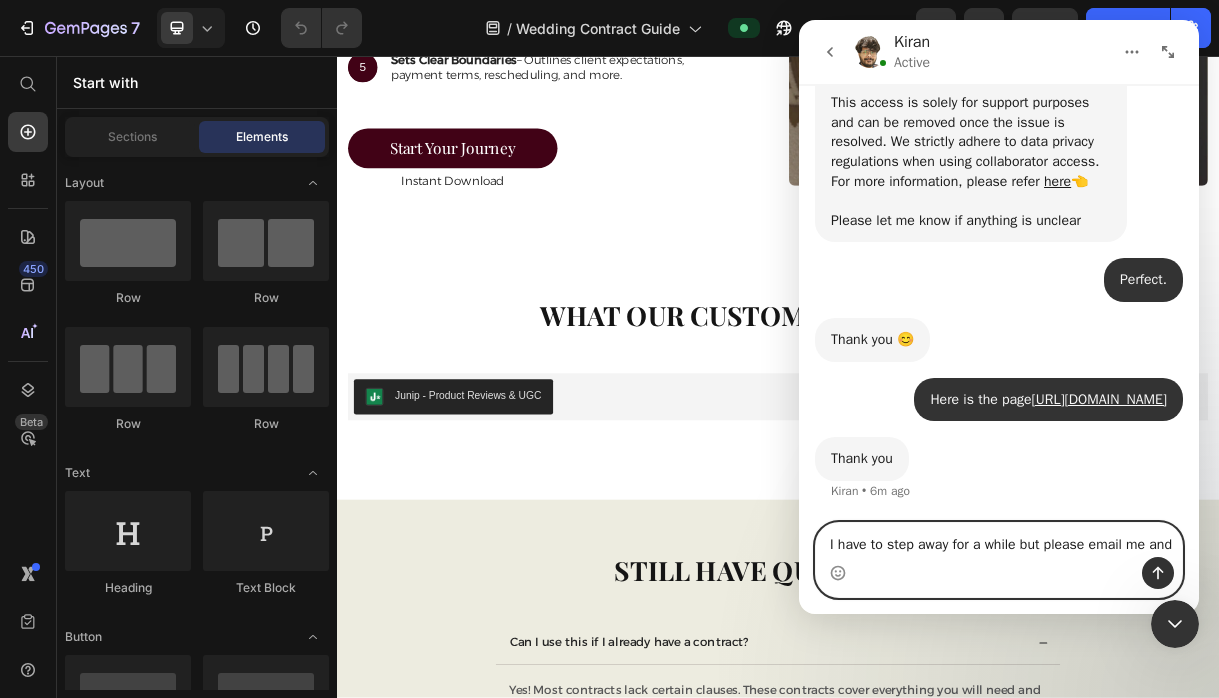 scroll, scrollTop: 1695, scrollLeft: 0, axis: vertical 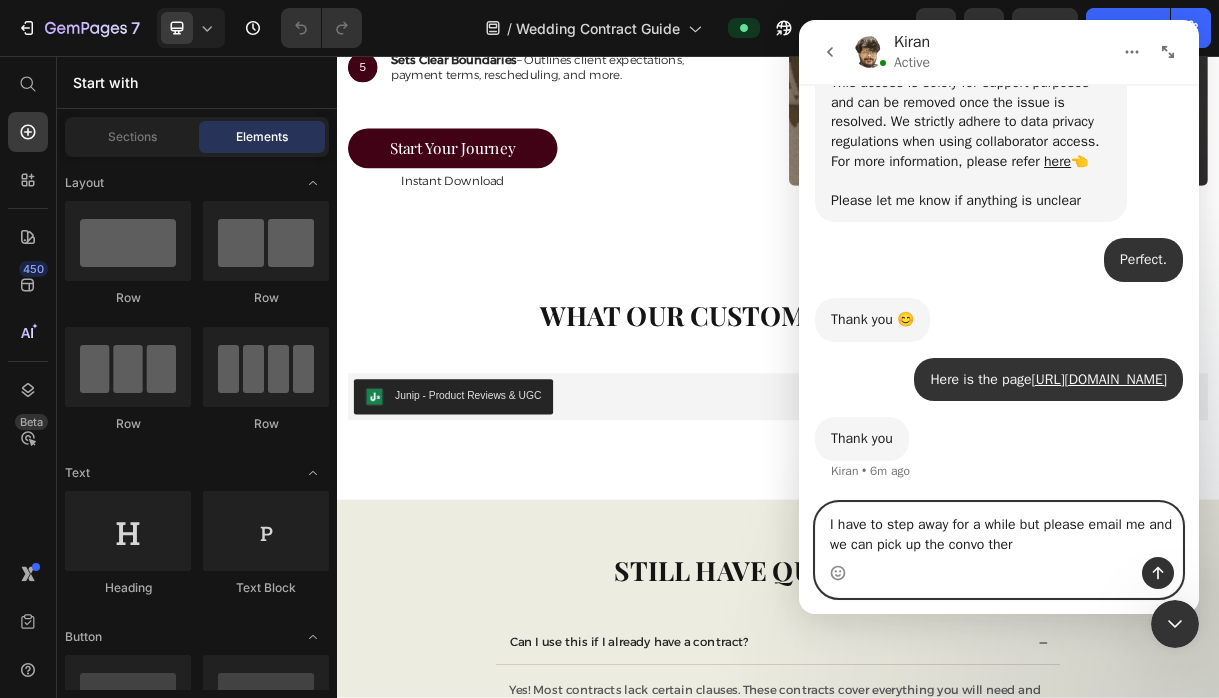 type on "I have to step away for a while but please email me and we can pick up the convo there" 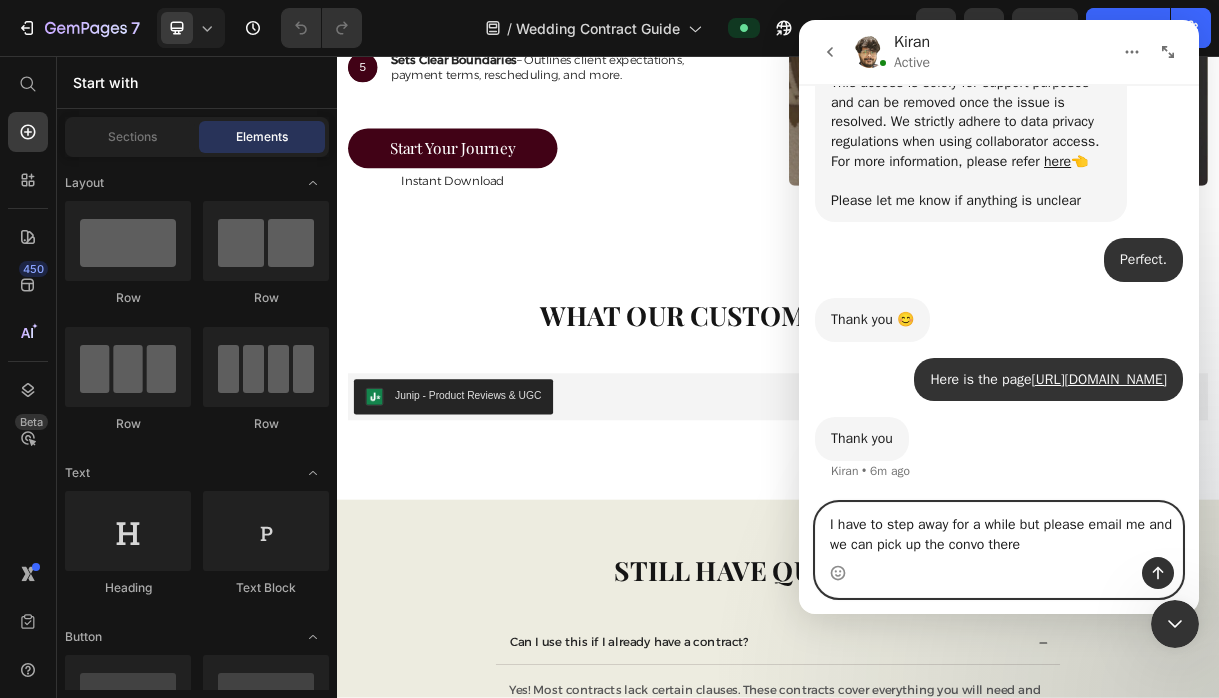 type 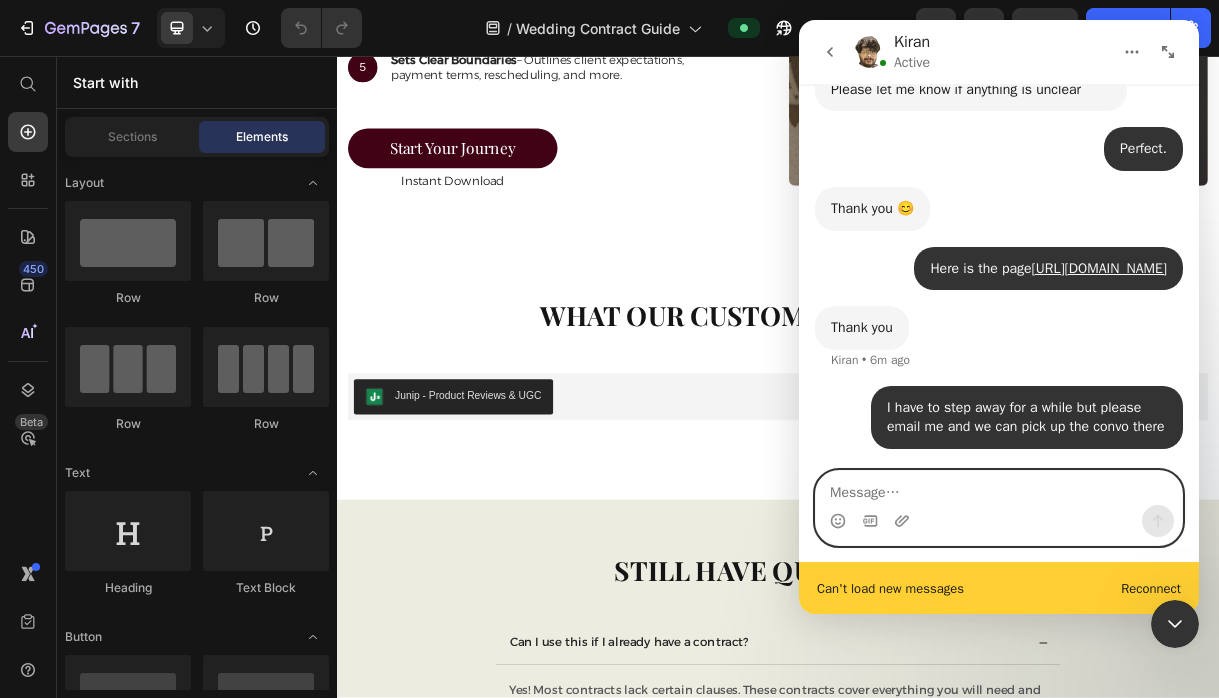 scroll, scrollTop: 1826, scrollLeft: 0, axis: vertical 